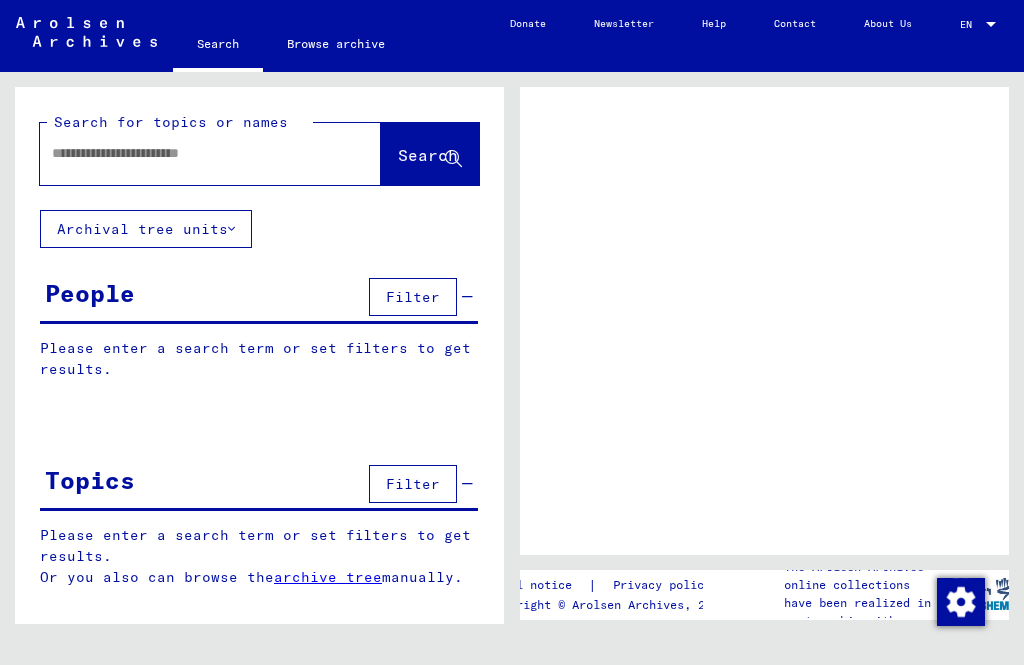 scroll, scrollTop: 0, scrollLeft: 0, axis: both 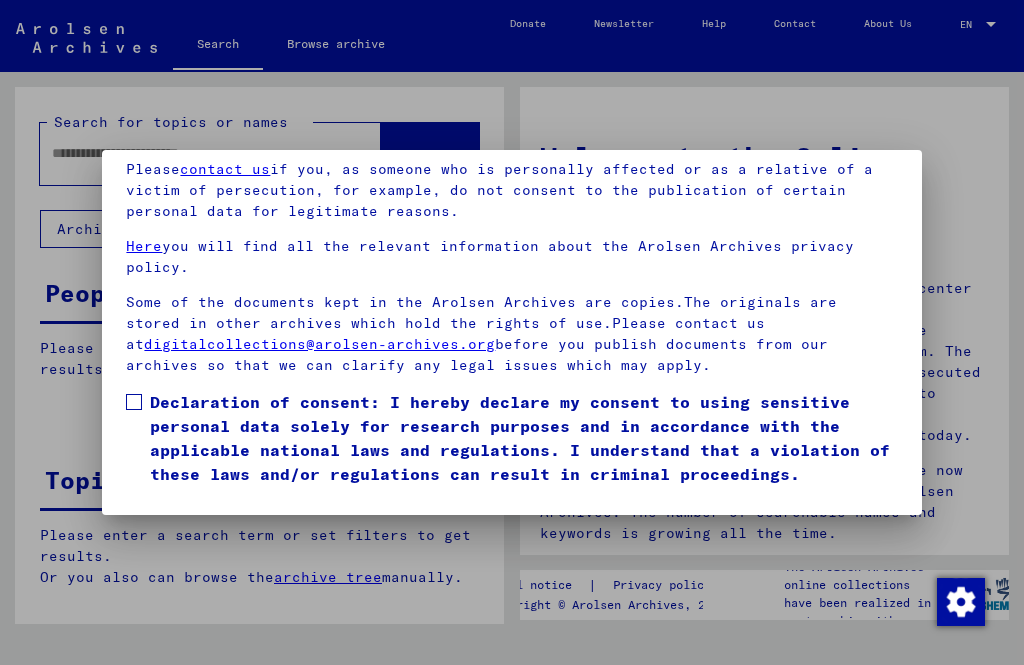 click at bounding box center [134, 402] 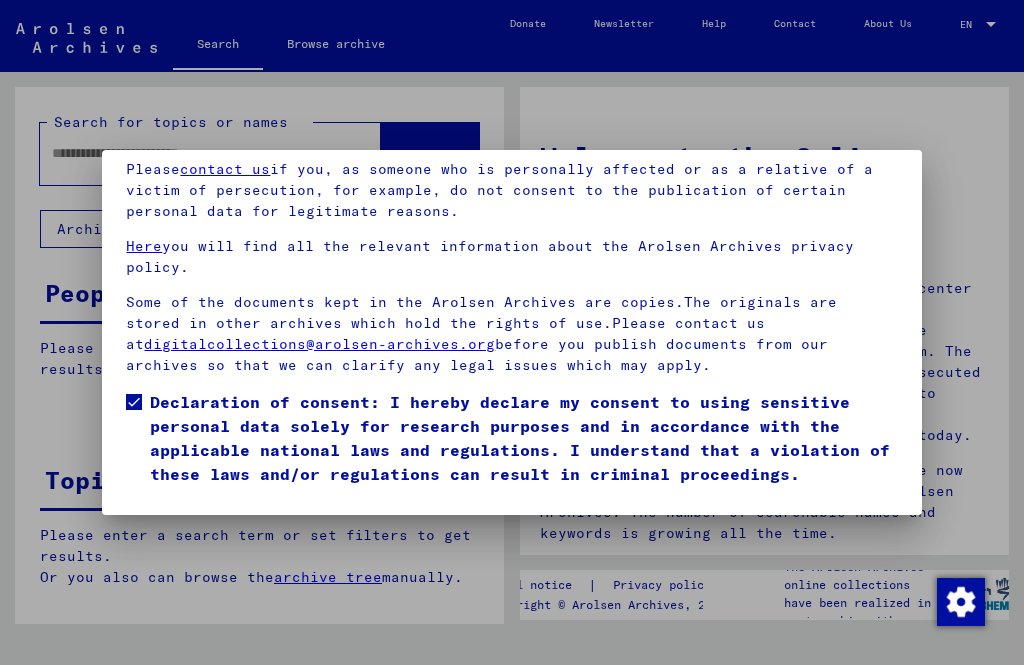 click on "I agree" at bounding box center (174, 515) 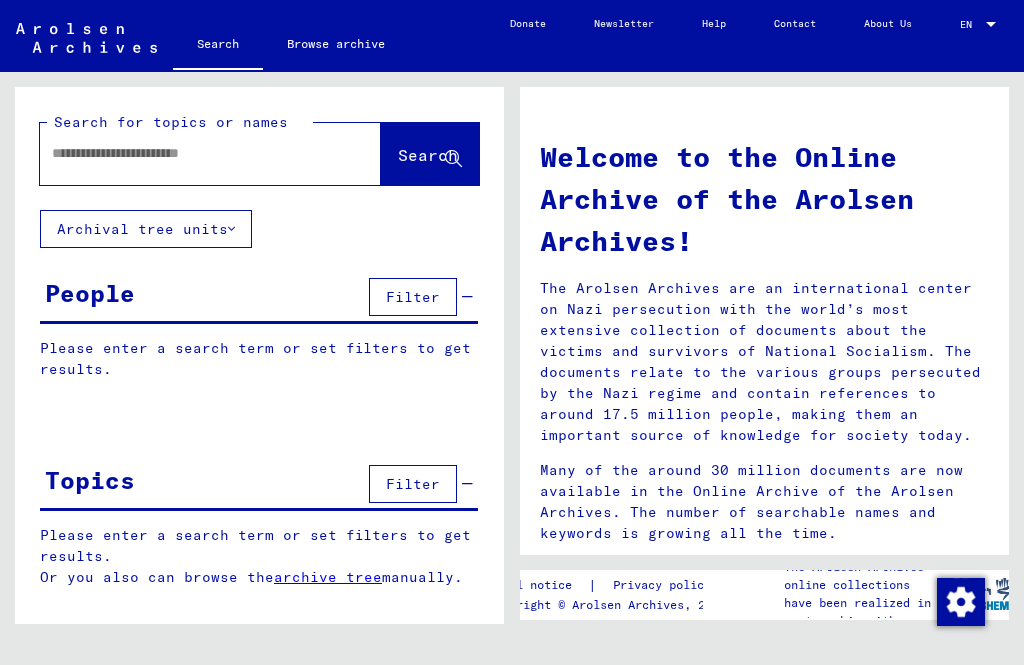 click on "Filter" at bounding box center (413, 297) 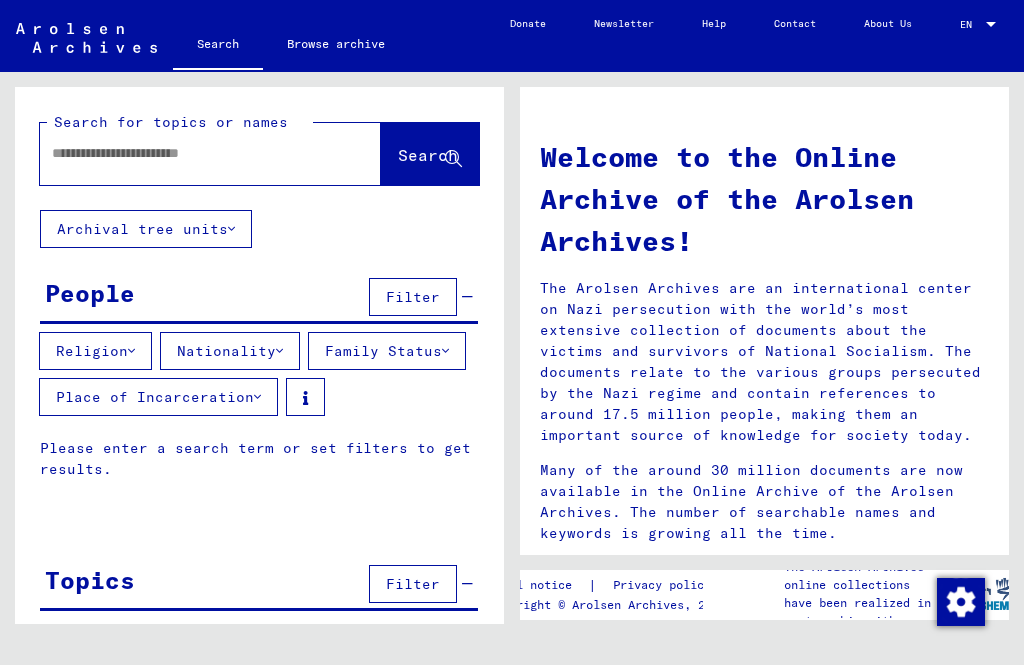 click on "People" at bounding box center [90, 293] 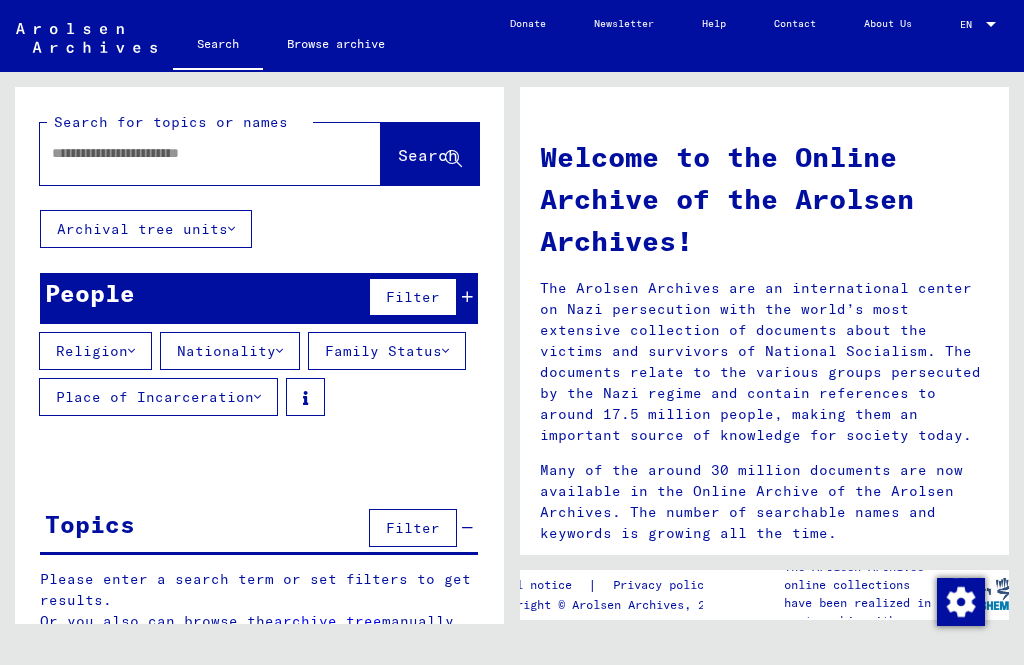 click at bounding box center (186, 153) 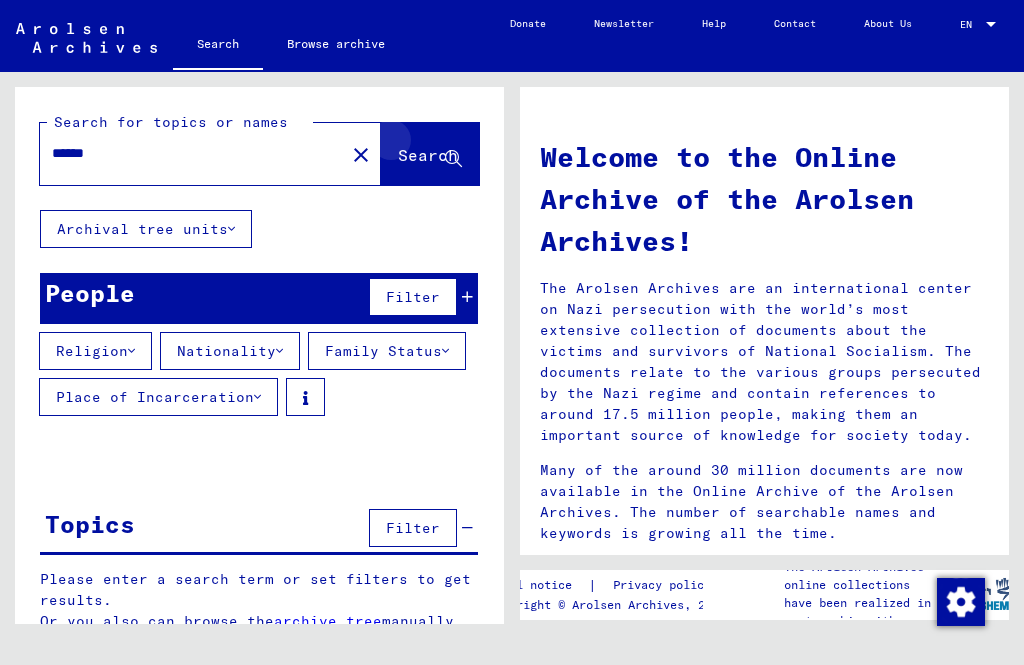 click on "Search" 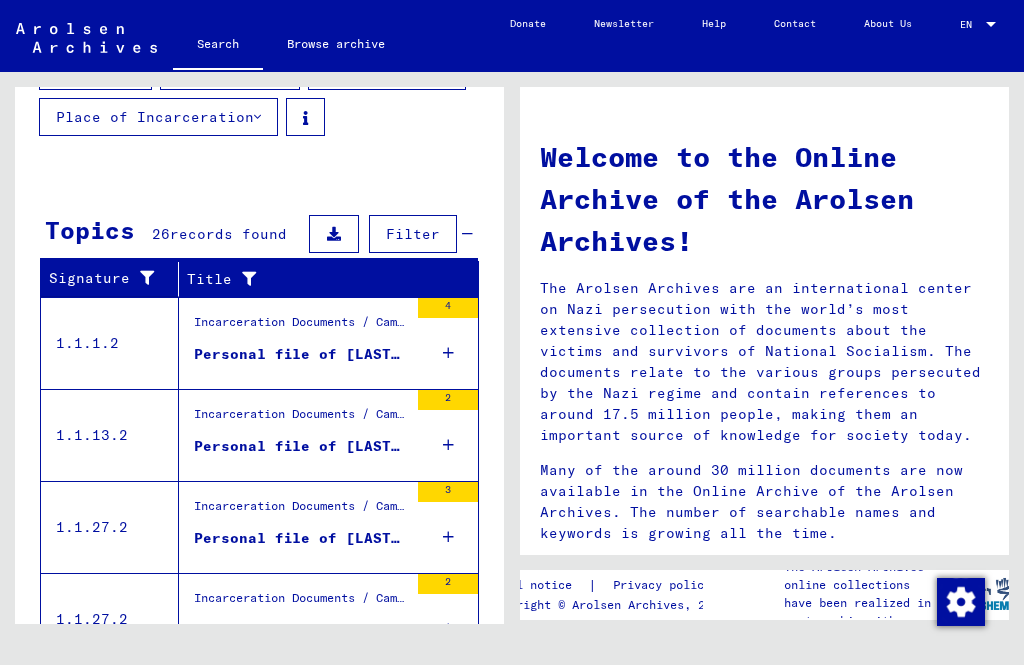 scroll, scrollTop: 289, scrollLeft: 0, axis: vertical 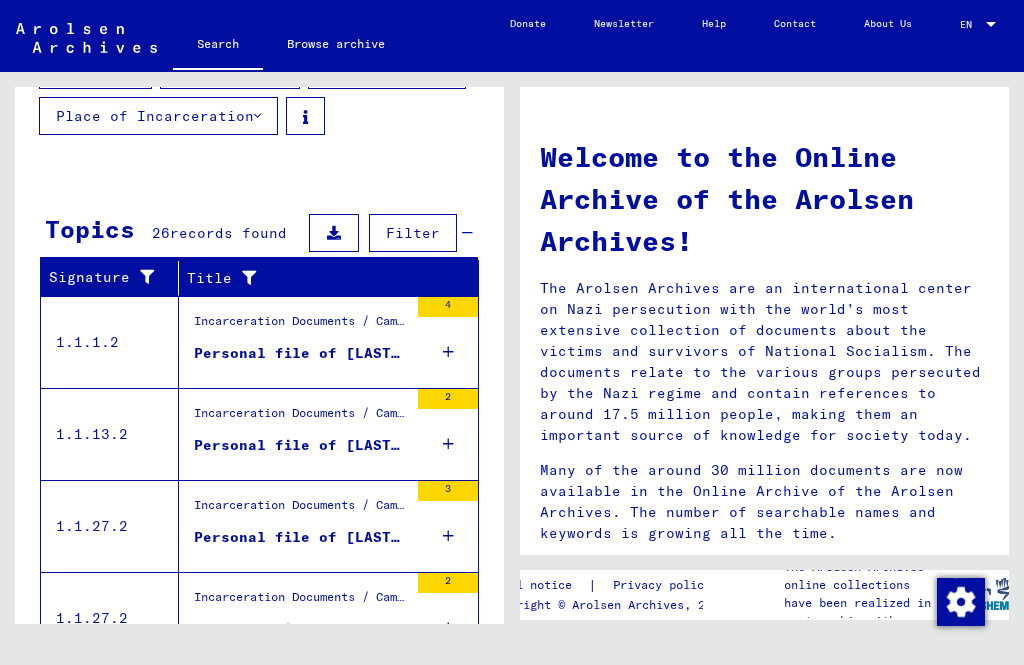 click on "Personal file of [LAST], [FIRST], born on [DATE], born in [CITY], [CITY]" at bounding box center (301, 445) 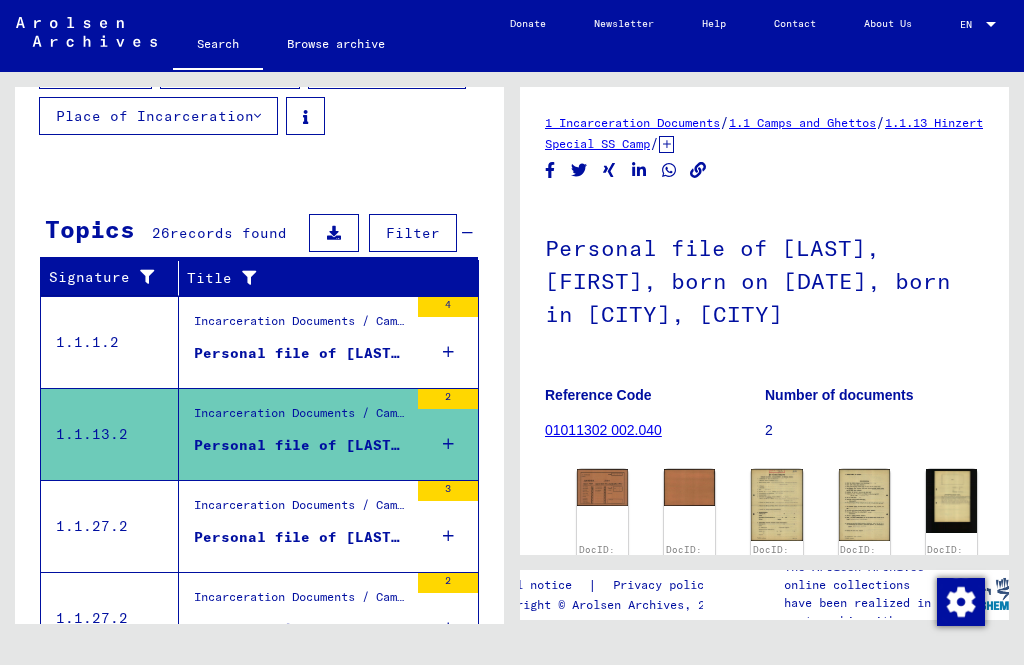 scroll, scrollTop: 395, scrollLeft: 0, axis: vertical 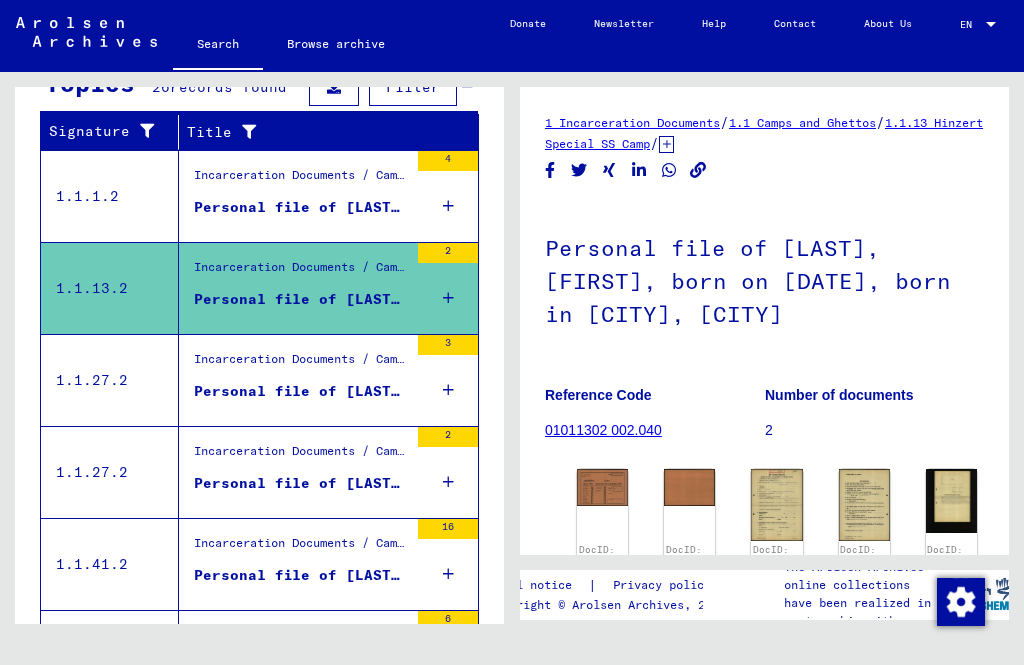 click on "Personal file of [LAST], [FIRST], born on [DATE], born in [CITY]" at bounding box center [301, 391] 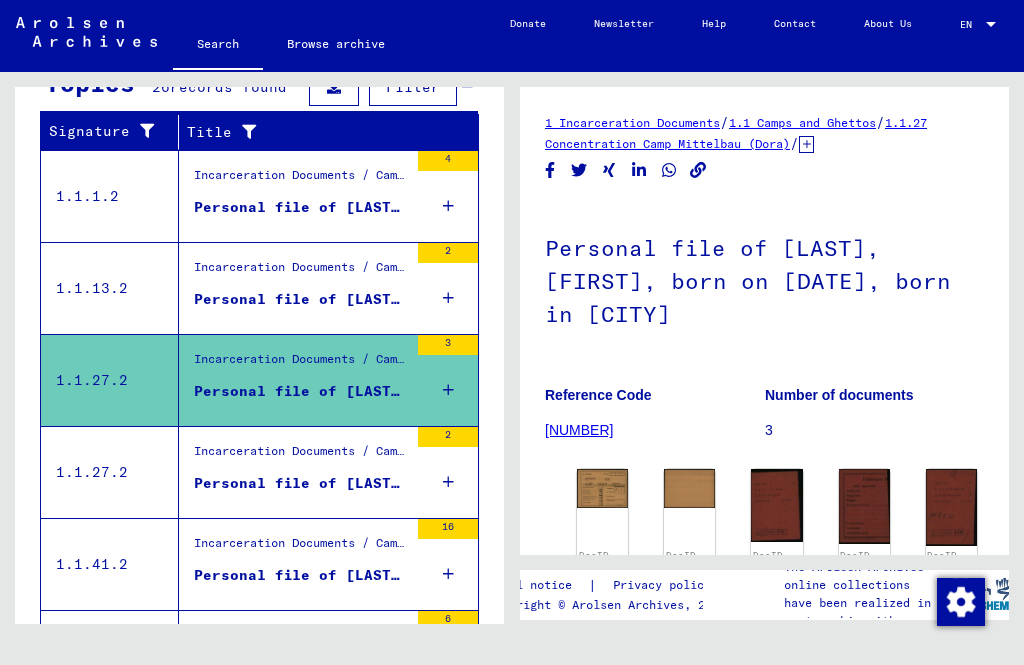 scroll, scrollTop: 0, scrollLeft: 0, axis: both 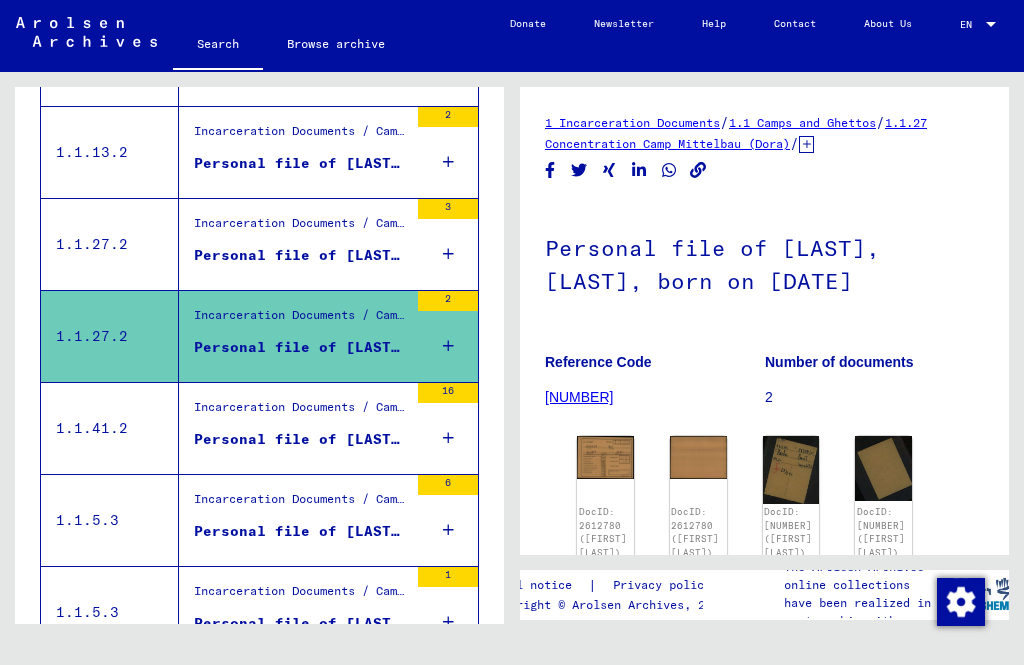click on "Personal file of [LAST], [FIRST], born on [DATE], born in [CITY], KR. [CITY]" at bounding box center (301, 444) 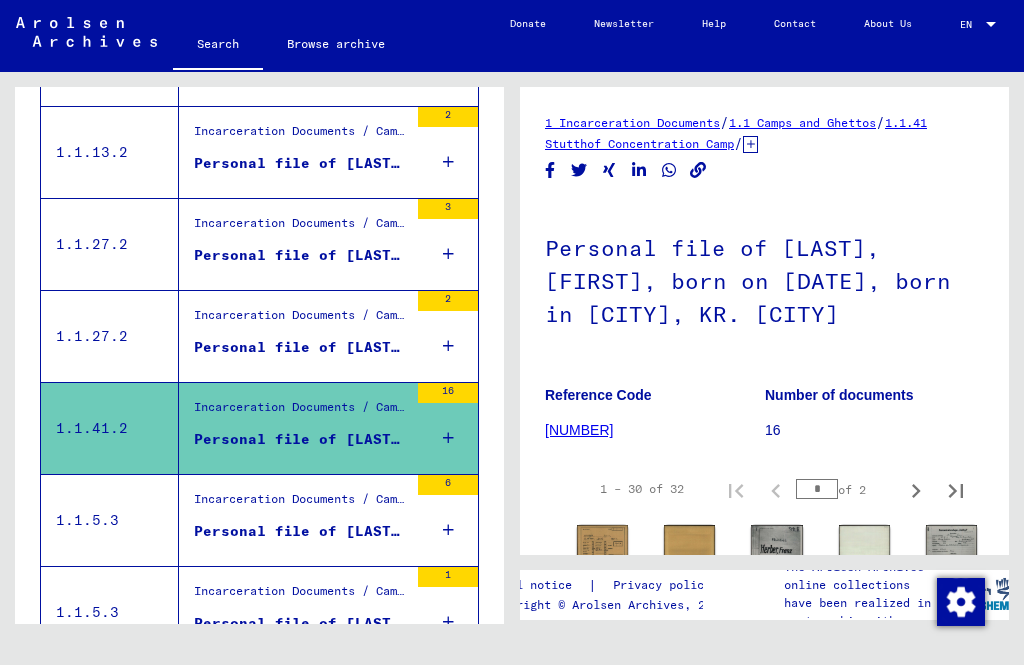 scroll, scrollTop: 0, scrollLeft: 0, axis: both 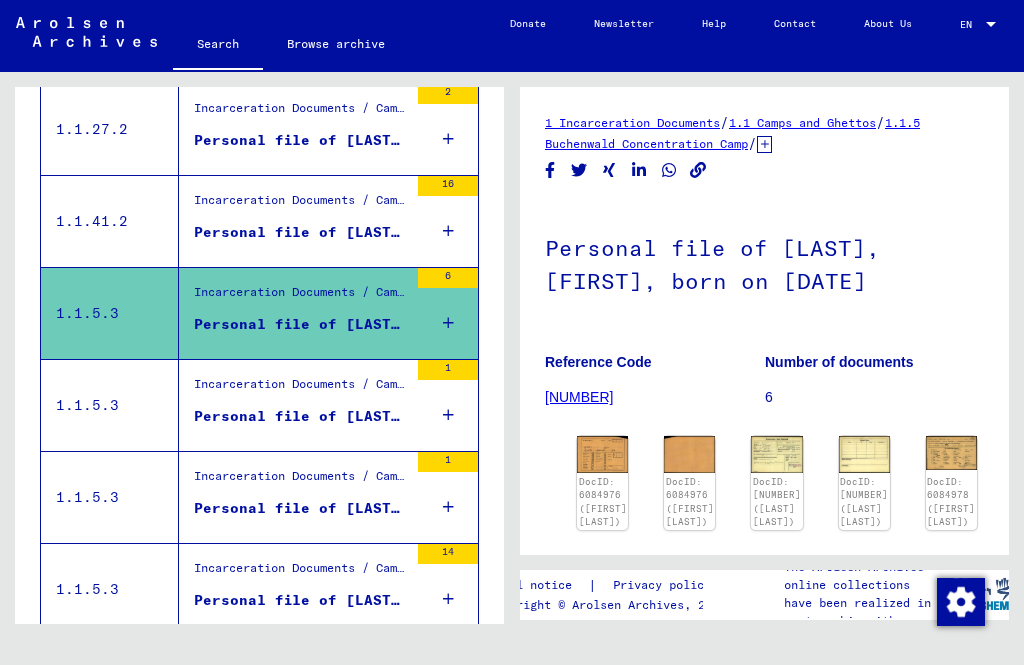 click on "Personal file of [LAST], [FIRST], born on [DATE]" at bounding box center (301, 416) 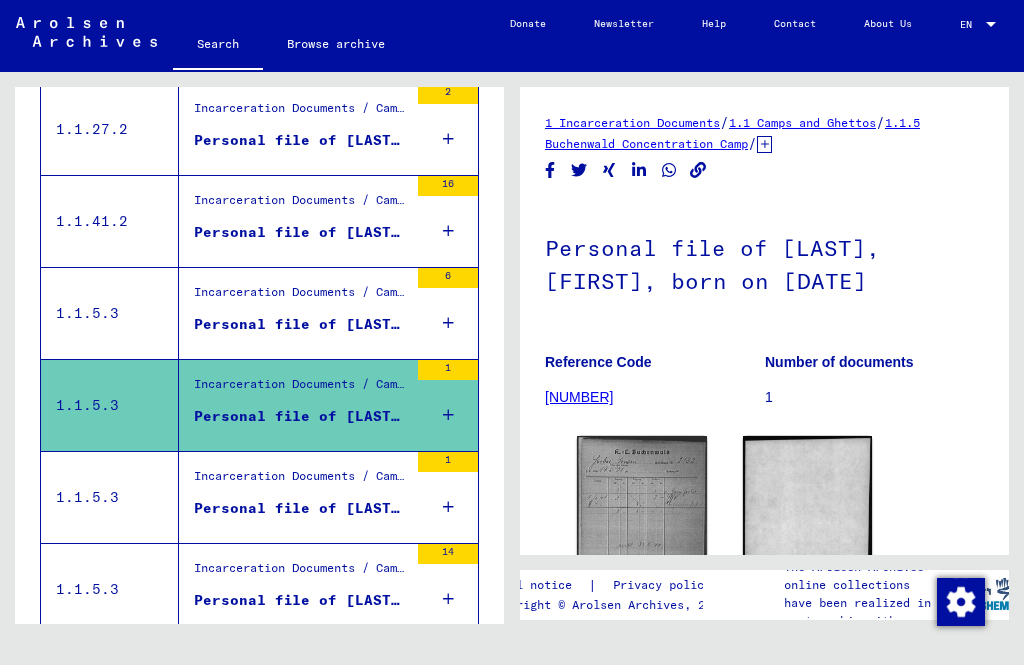 click on "Personal file of [LAST], [LAST], born on [DATE]" at bounding box center (301, 508) 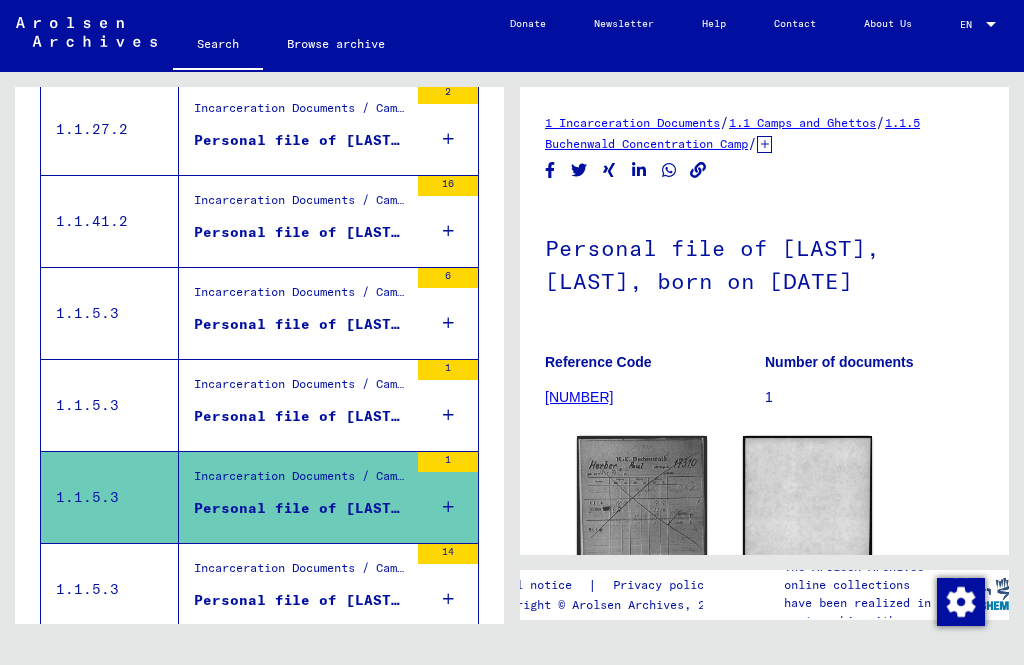 scroll, scrollTop: 988, scrollLeft: 0, axis: vertical 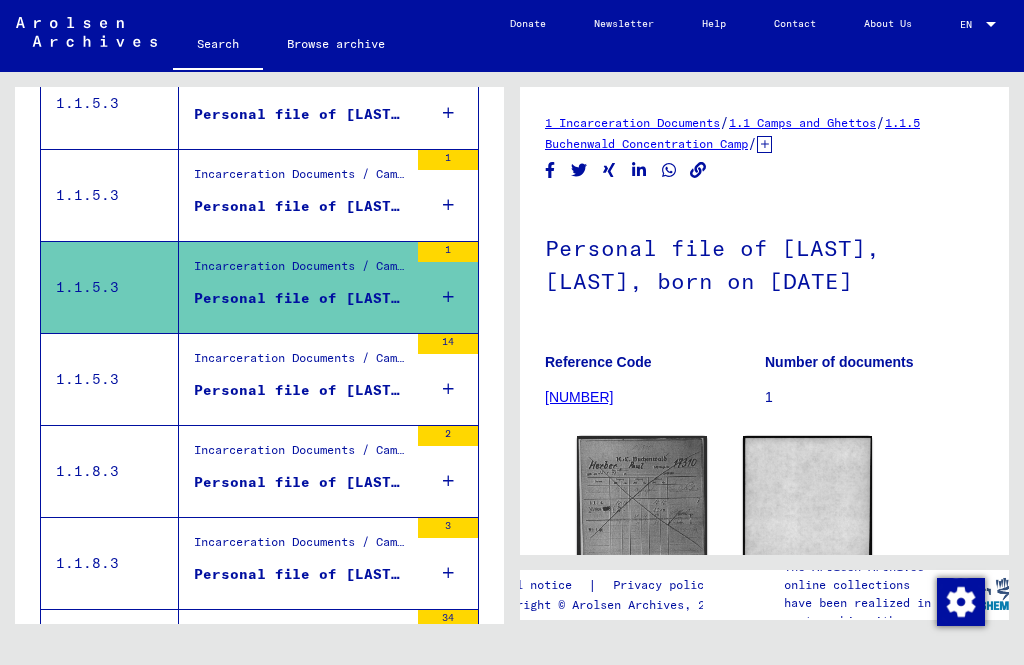 click on "Personal file of [LAST], [LAST], born on [DATE]" at bounding box center (301, 395) 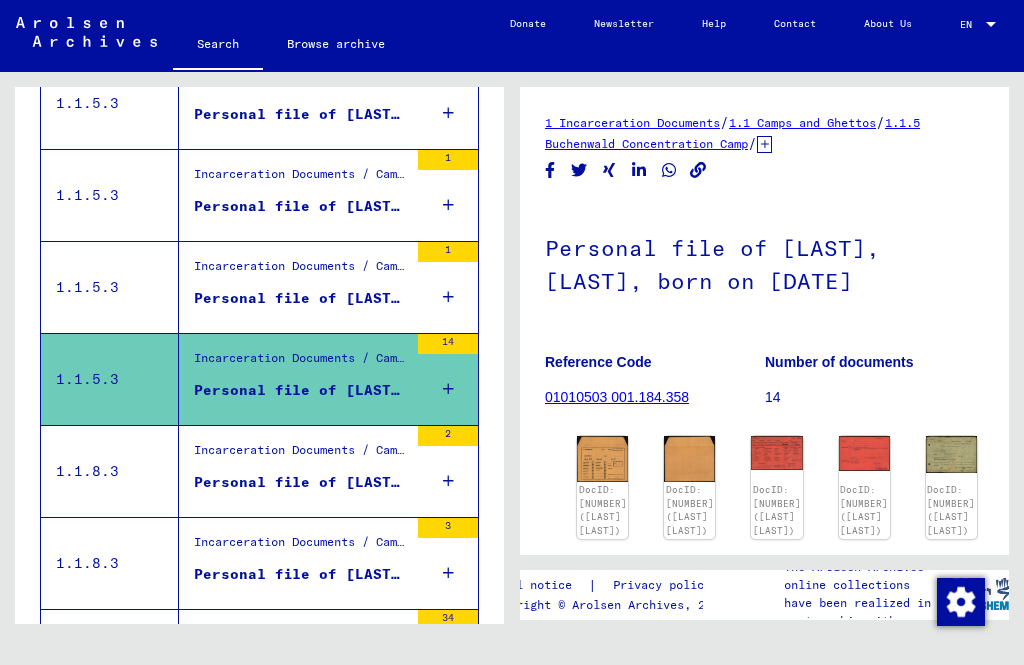 click on "Personal file of [LAST], [LAST], born on [DATE]" at bounding box center [301, 482] 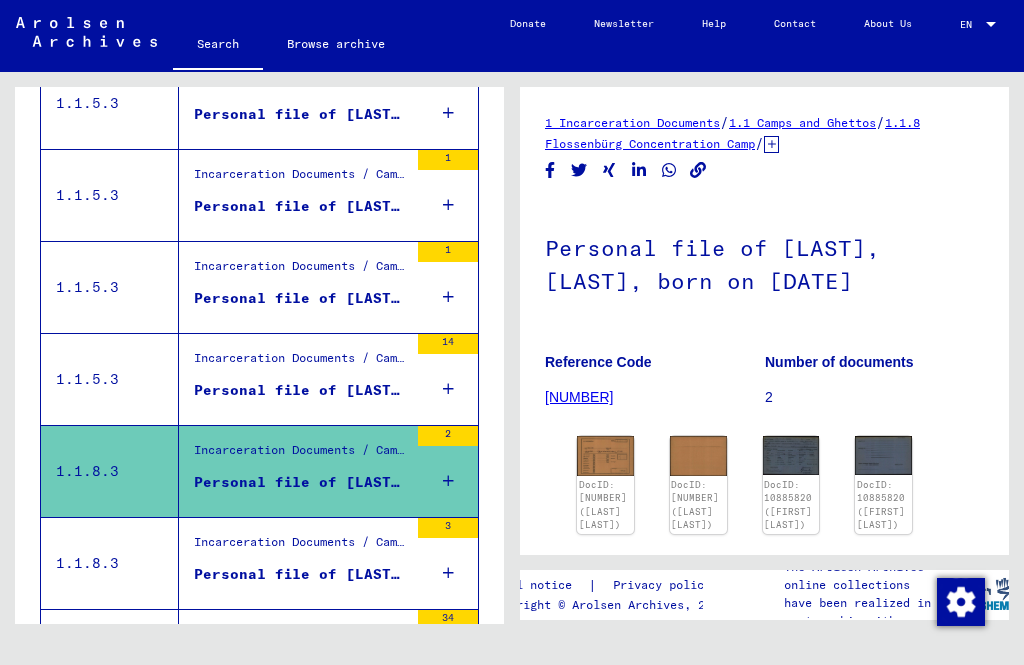 click on "Personal file of [LAST], [FIRST], born on [DATE]" at bounding box center [301, 574] 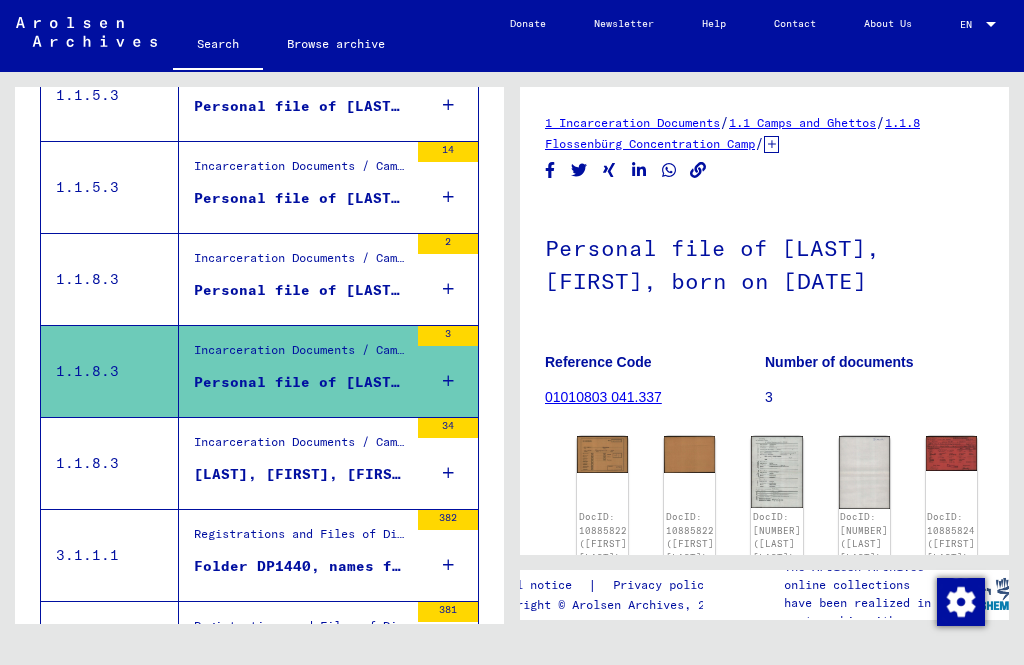 scroll, scrollTop: 1309, scrollLeft: 0, axis: vertical 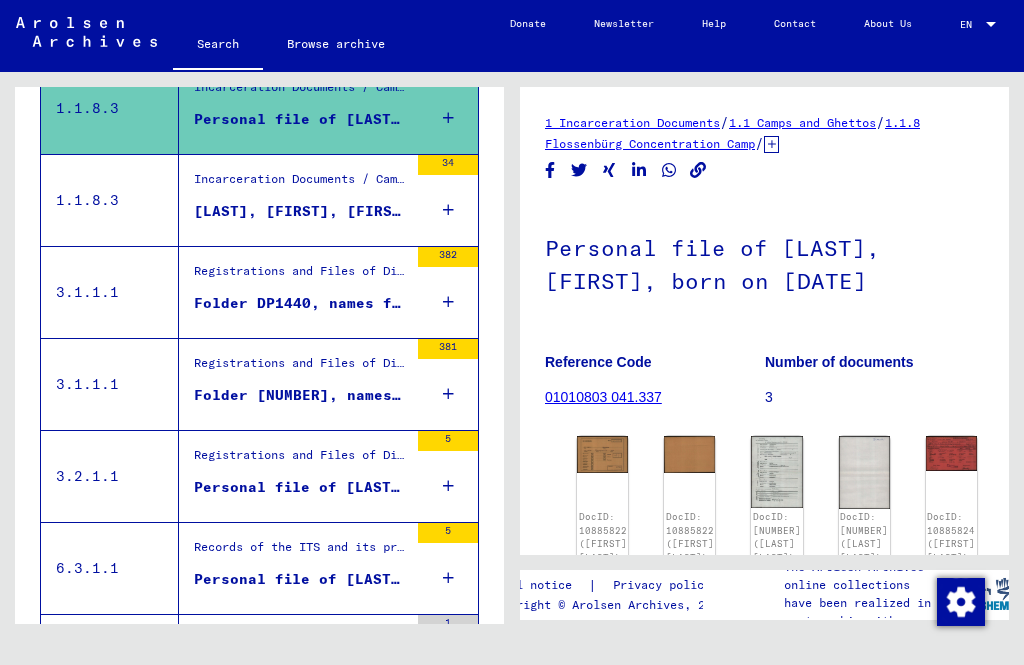 click on "Registrations and Files of Displaced Persons, Children and Missing Persons / Relief Programs of Various Organizations / IRO “Care and Maintenance” Program / CM/1 Files originating in Germany / CM/1 files from Germany, A-Z / Files with names from HERBECK" at bounding box center (301, 460) 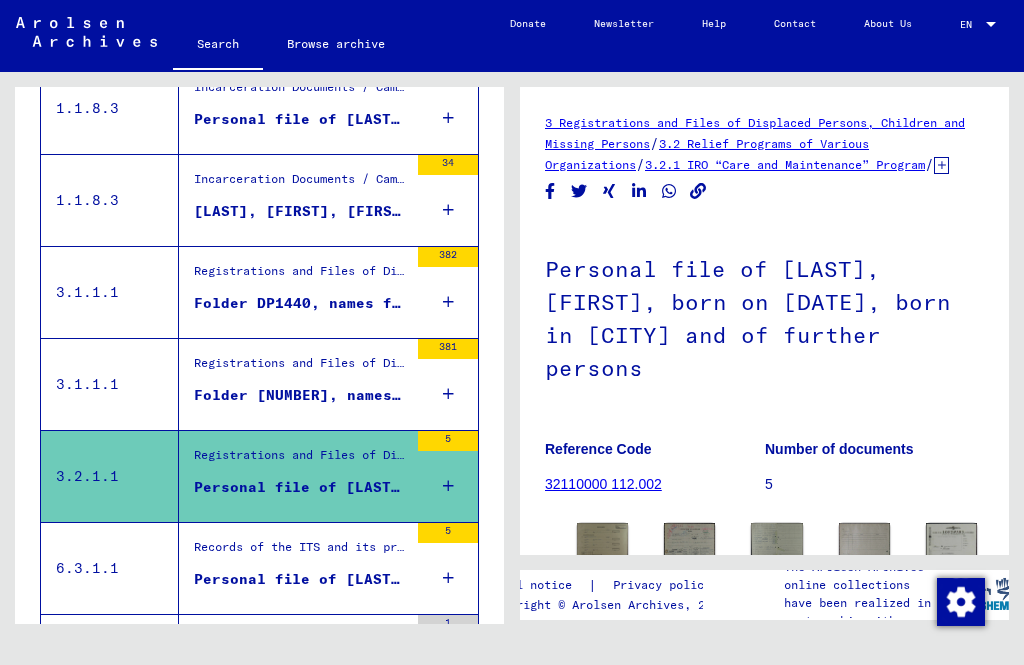 scroll, scrollTop: 0, scrollLeft: 0, axis: both 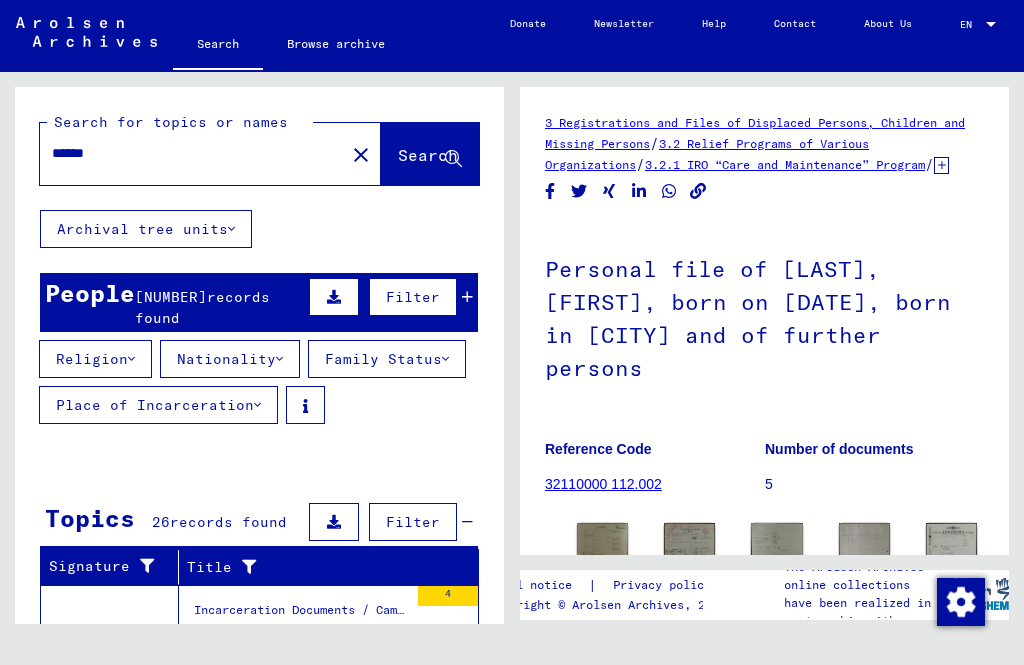 click on "****** close" 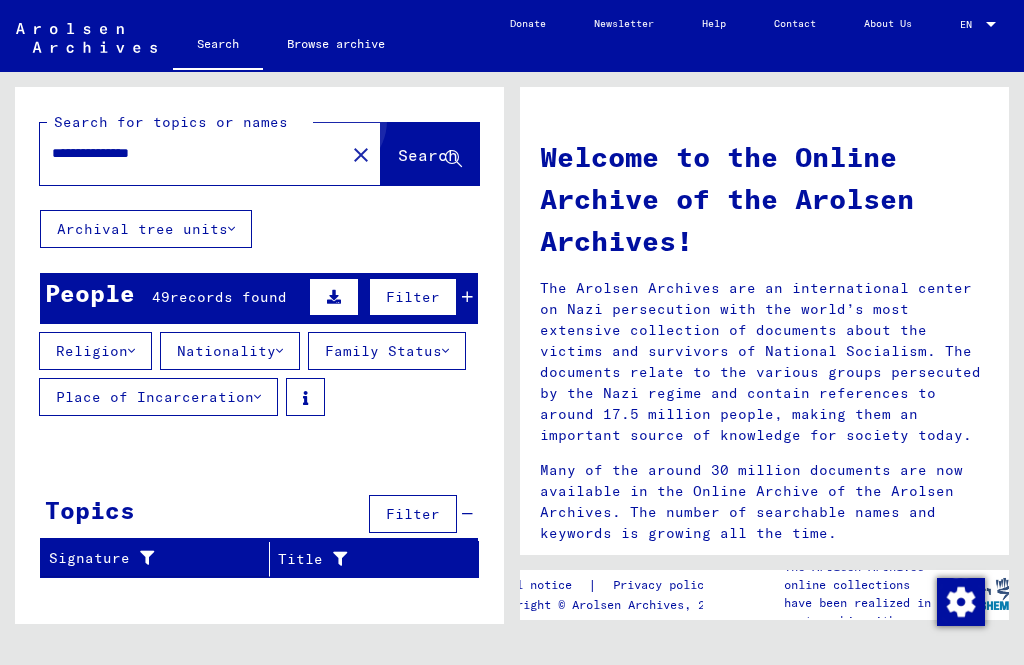 click on "Search" 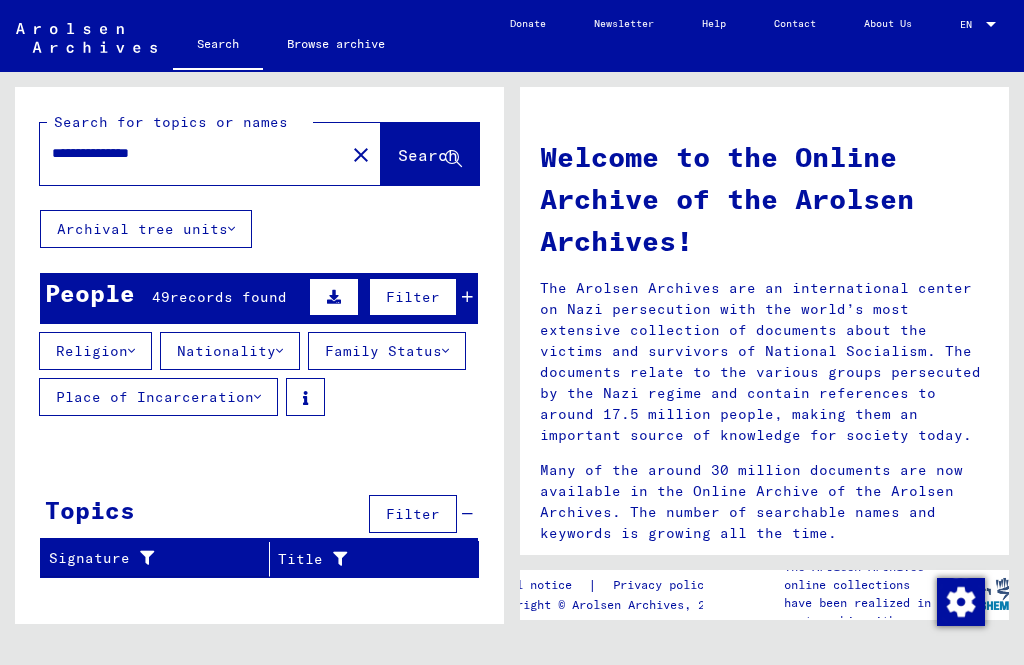 click on "**********" at bounding box center (186, 153) 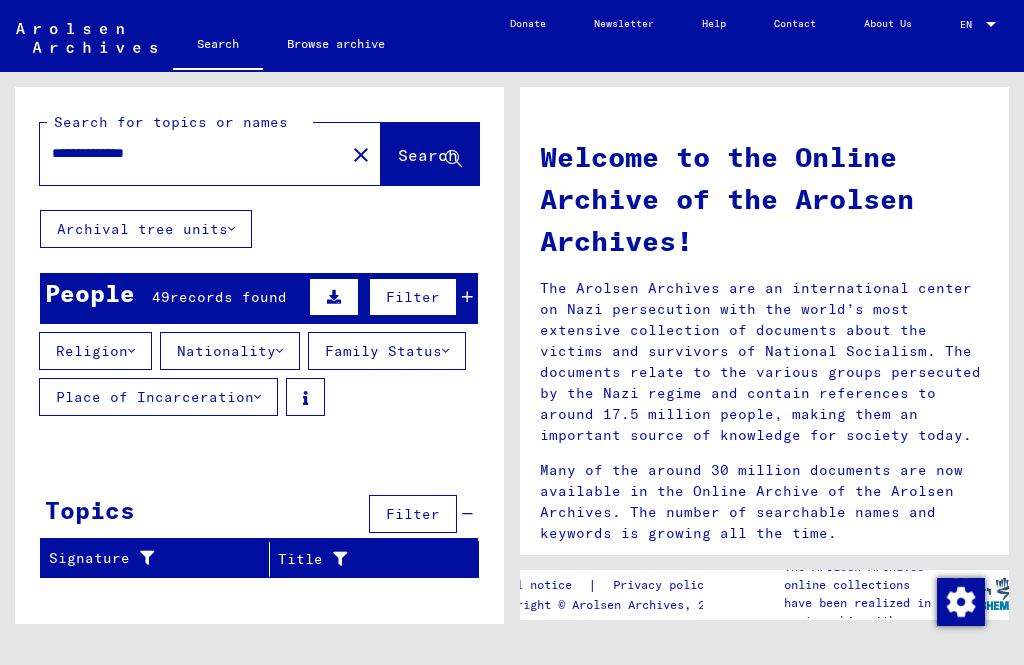 click on "Search" 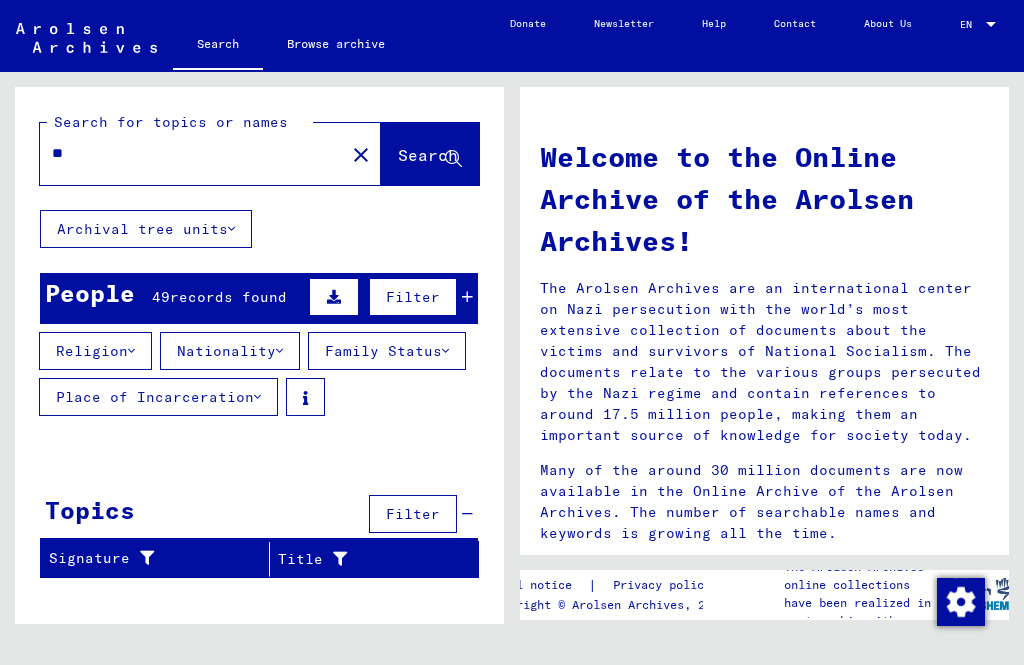 type on "*" 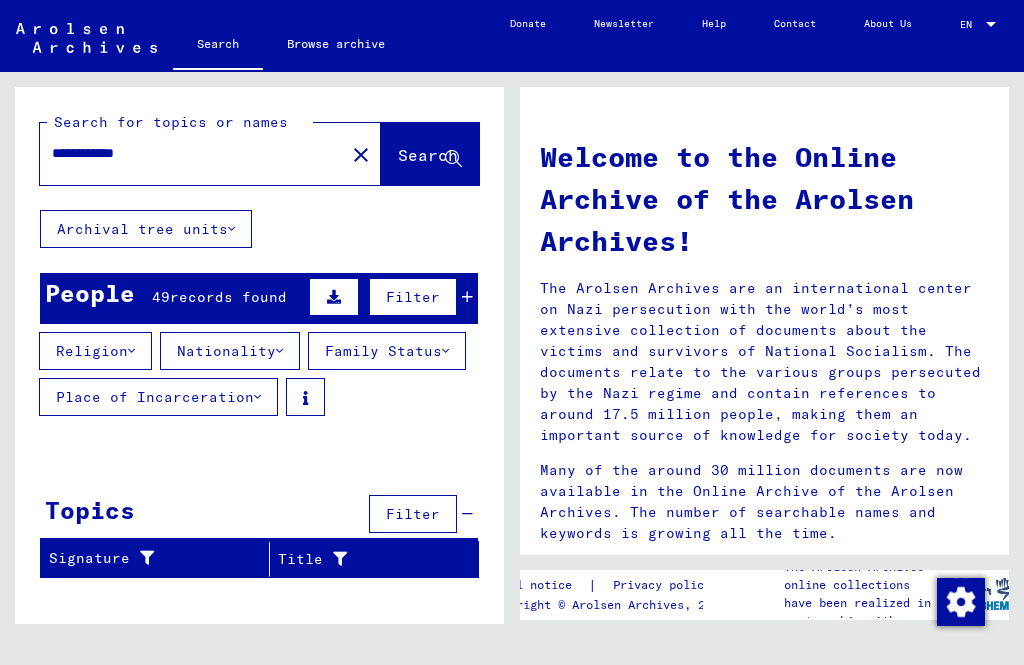 click on "Search" 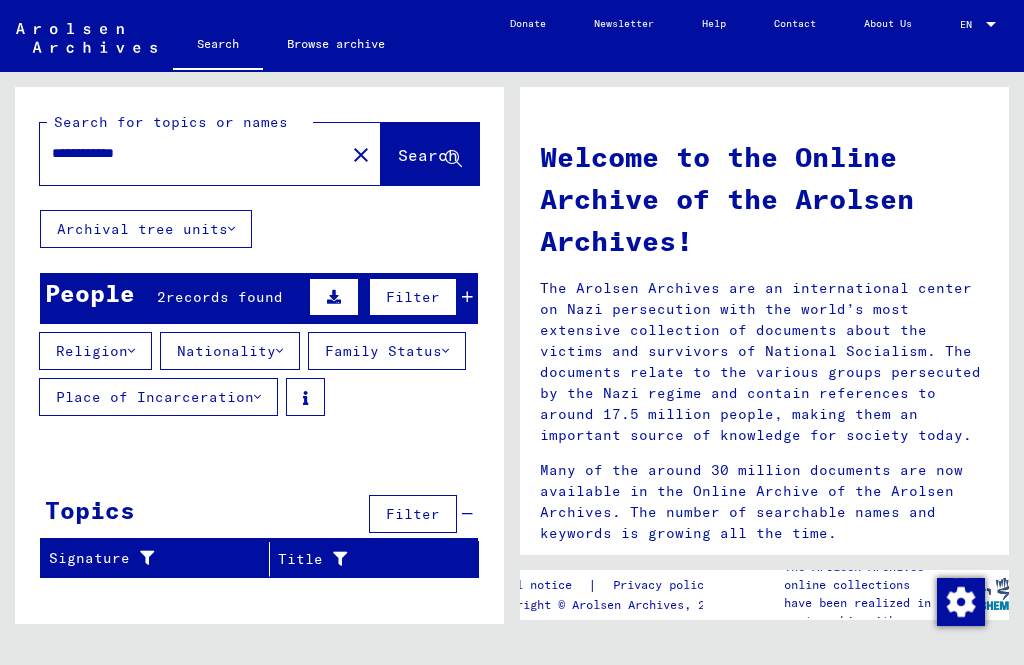 click on "**********" at bounding box center (186, 153) 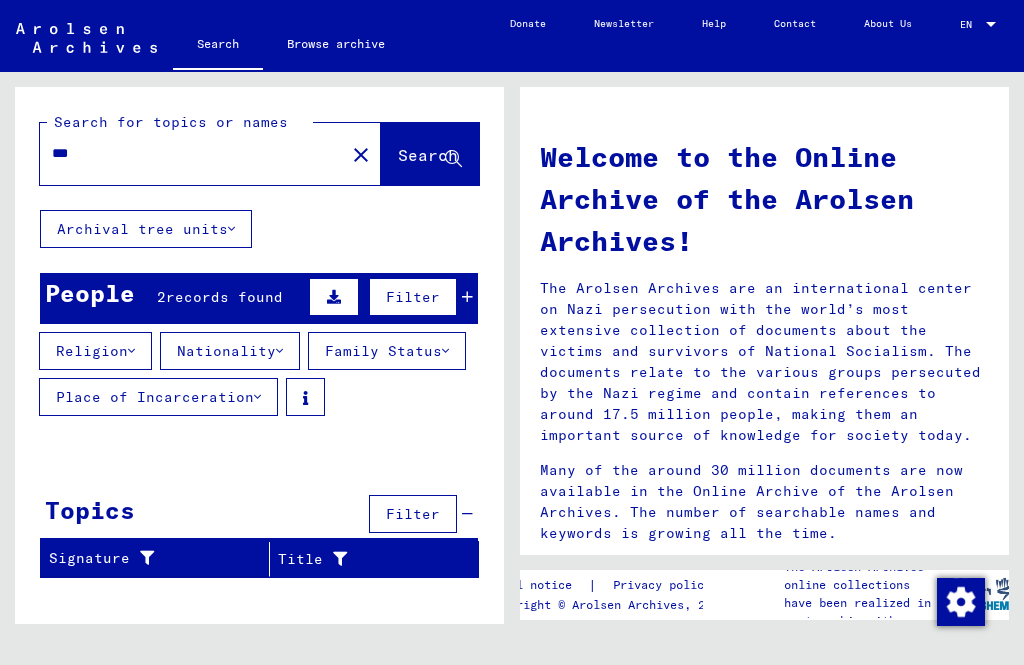 type on "*" 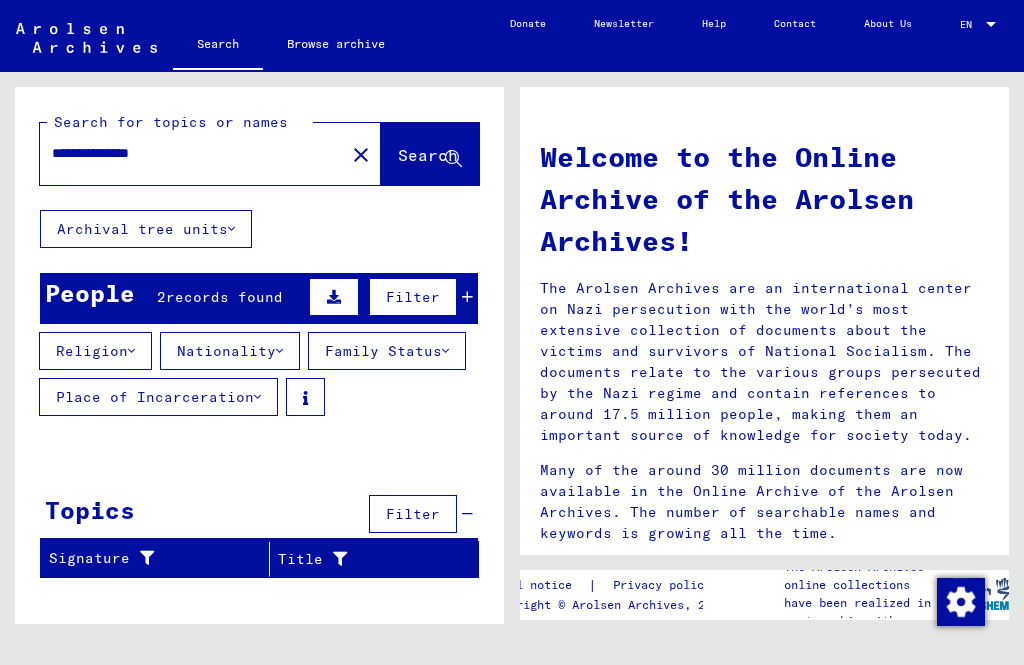 type on "**********" 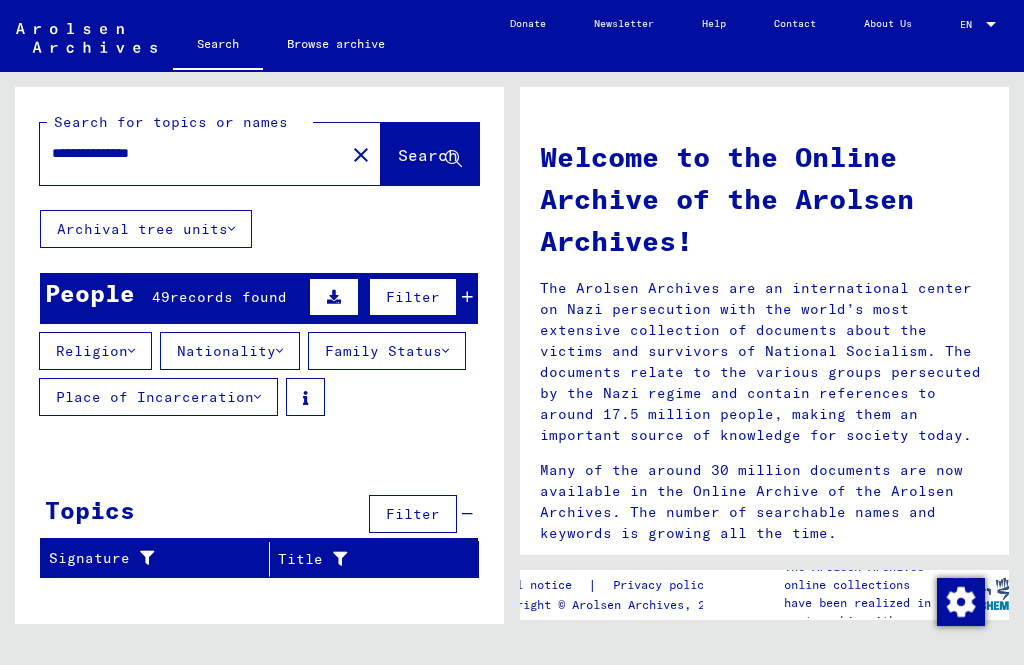 scroll, scrollTop: 0, scrollLeft: 0, axis: both 